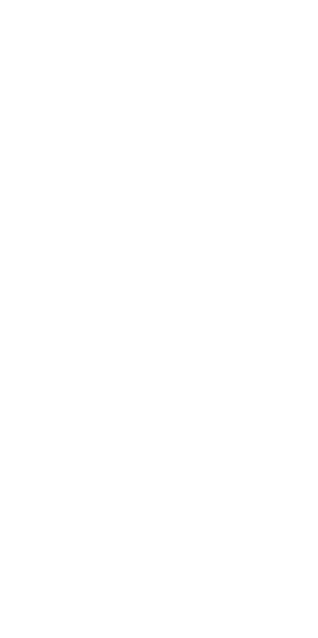scroll, scrollTop: 0, scrollLeft: 0, axis: both 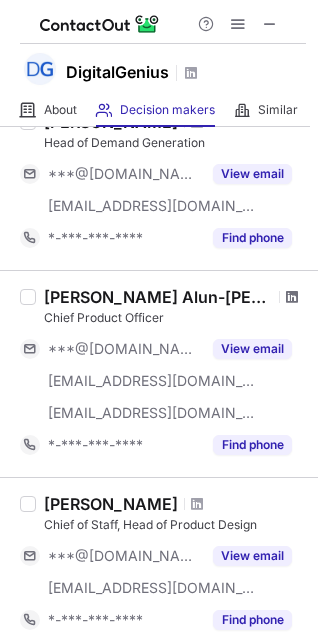 click at bounding box center (292, 297) 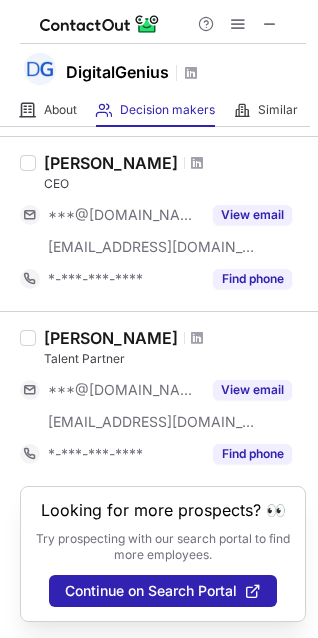 scroll, scrollTop: 804, scrollLeft: 0, axis: vertical 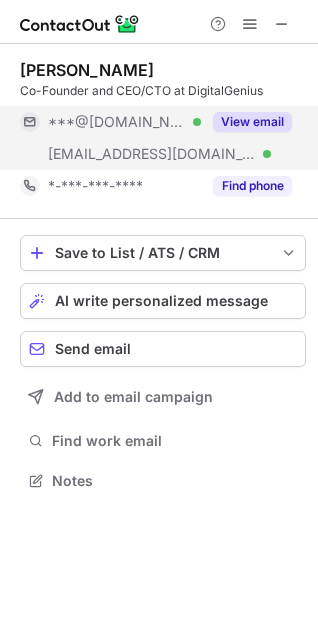 click on "View email" at bounding box center [252, 122] 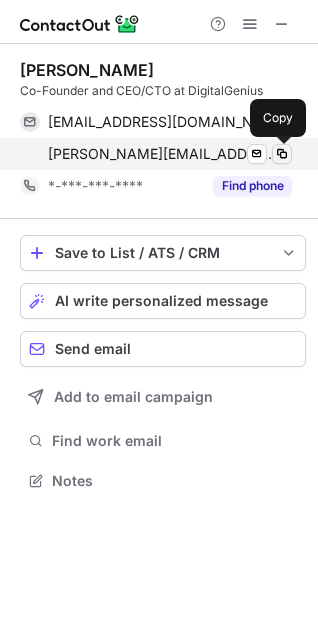 click at bounding box center (282, 154) 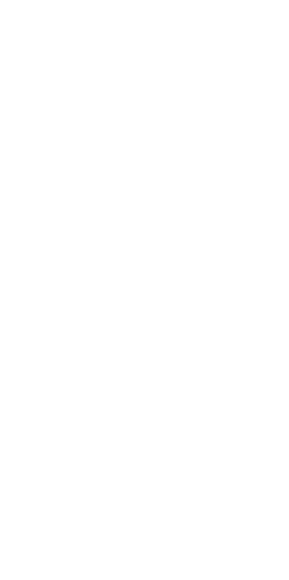 scroll, scrollTop: 0, scrollLeft: 0, axis: both 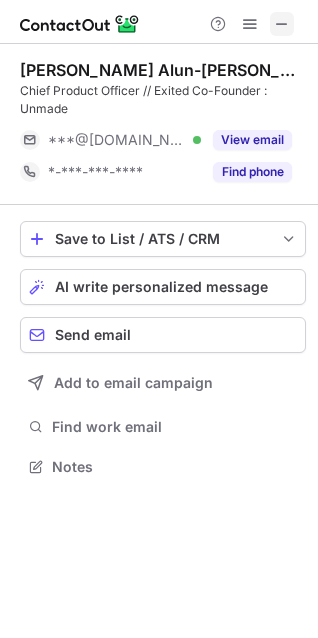 click at bounding box center [282, 24] 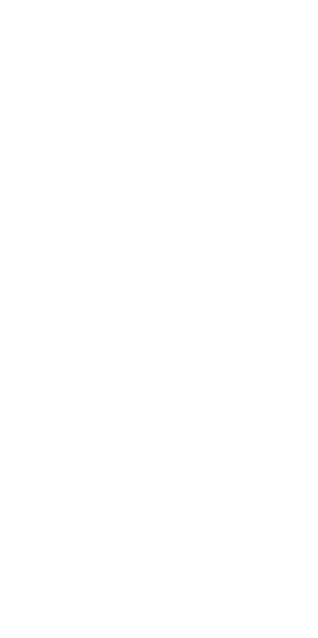 scroll, scrollTop: 0, scrollLeft: 0, axis: both 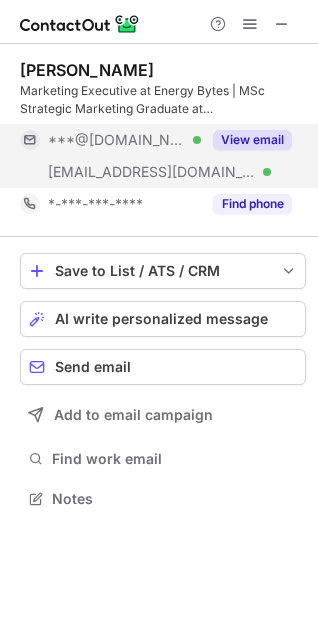 click on "View email" at bounding box center [252, 140] 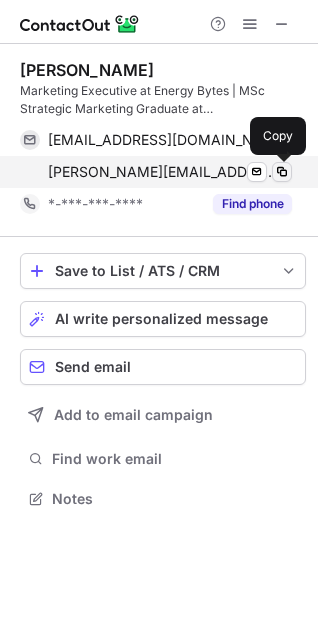 click at bounding box center (282, 172) 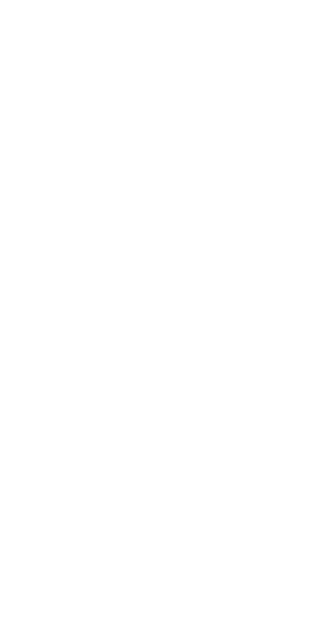 scroll, scrollTop: 0, scrollLeft: 0, axis: both 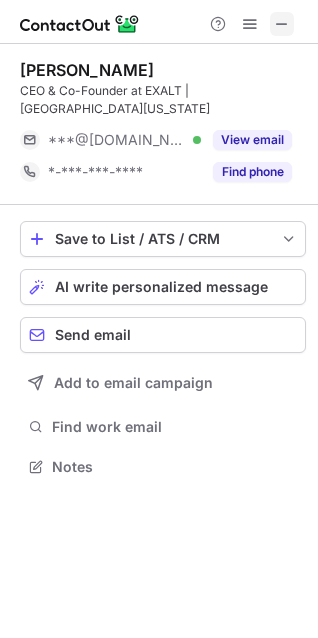 click at bounding box center (282, 24) 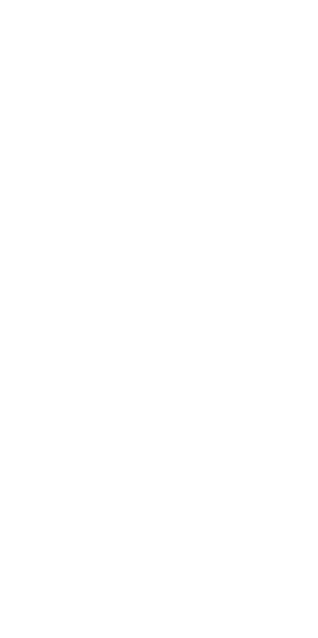 scroll, scrollTop: 0, scrollLeft: 0, axis: both 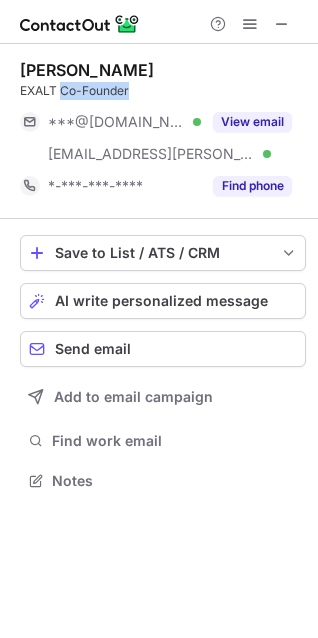 copy on "Co-Founder" 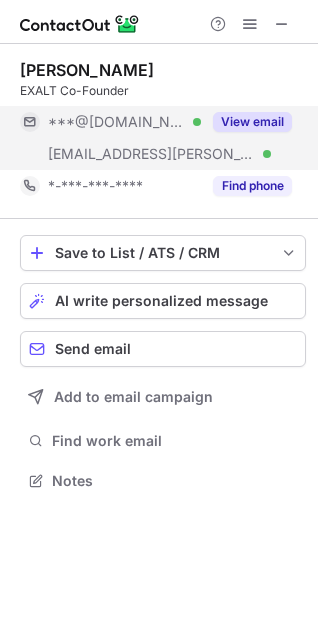 click on "View email" at bounding box center [252, 122] 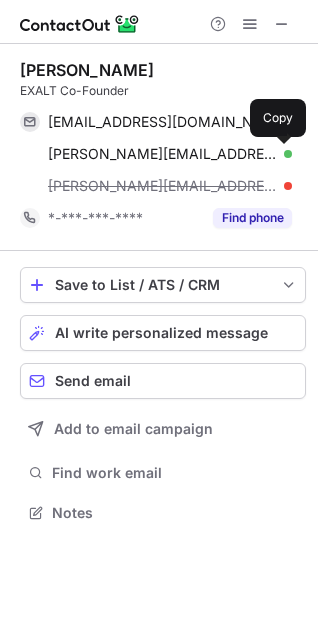 scroll, scrollTop: 10, scrollLeft: 10, axis: both 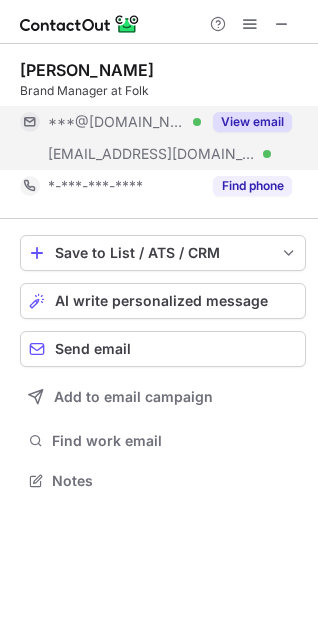 click on "View email" at bounding box center (252, 122) 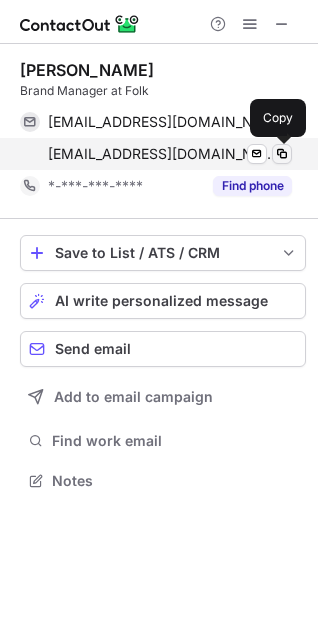 click at bounding box center (282, 154) 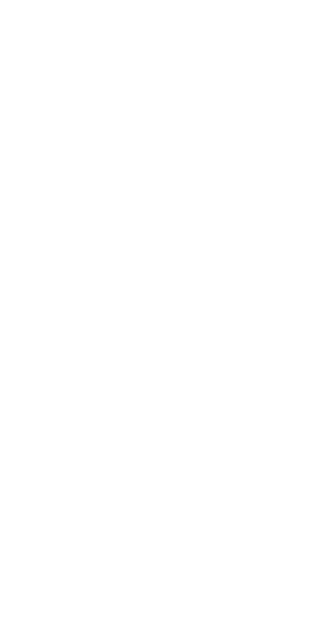 scroll, scrollTop: 0, scrollLeft: 0, axis: both 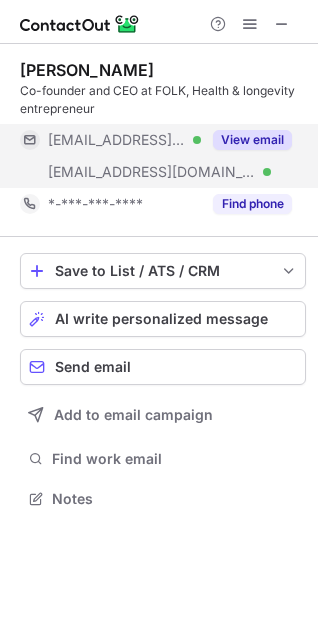 click on "View email" at bounding box center (252, 140) 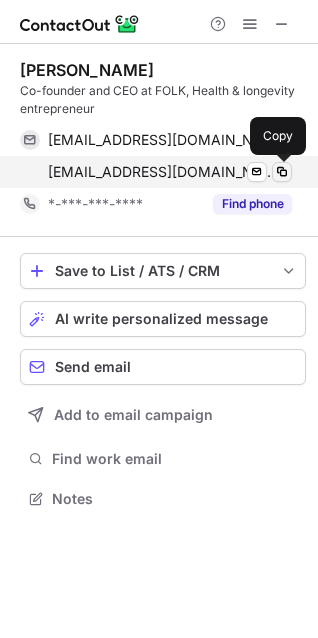 click at bounding box center [282, 172] 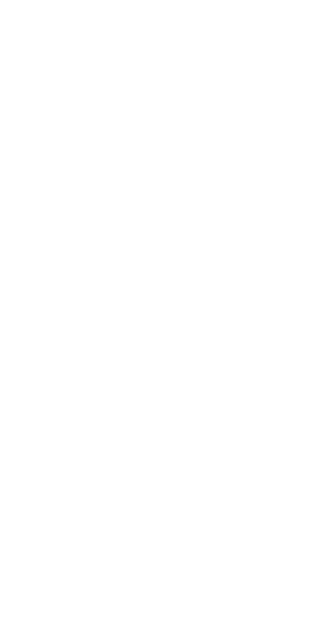 scroll, scrollTop: 0, scrollLeft: 0, axis: both 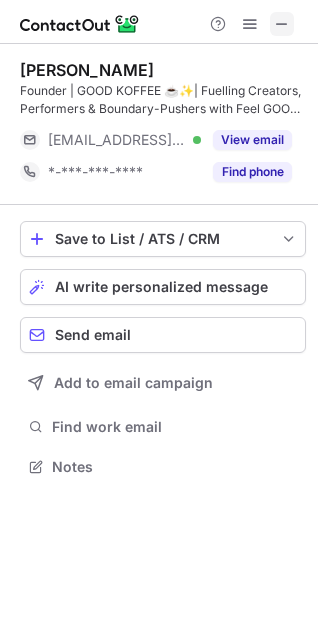 click at bounding box center [282, 24] 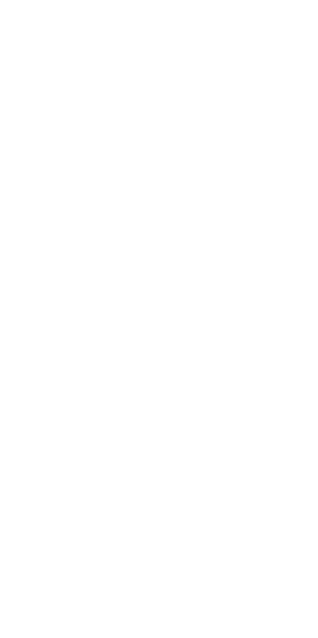 scroll, scrollTop: 0, scrollLeft: 0, axis: both 